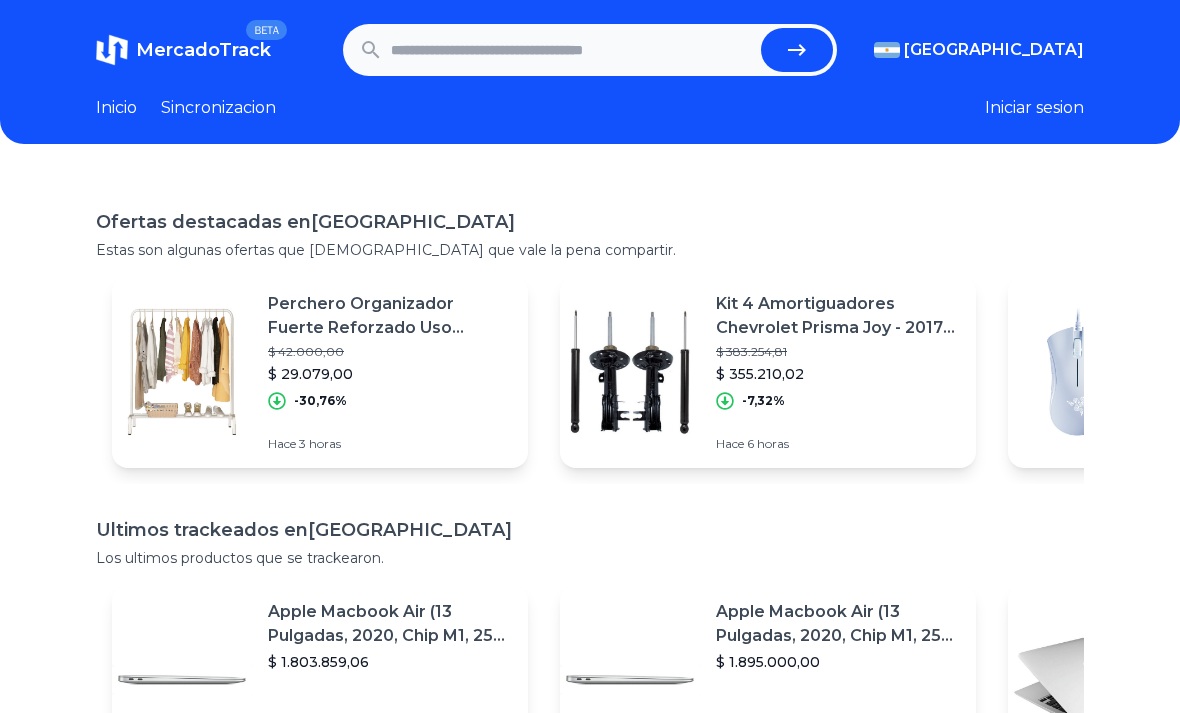 scroll, scrollTop: 0, scrollLeft: 0, axis: both 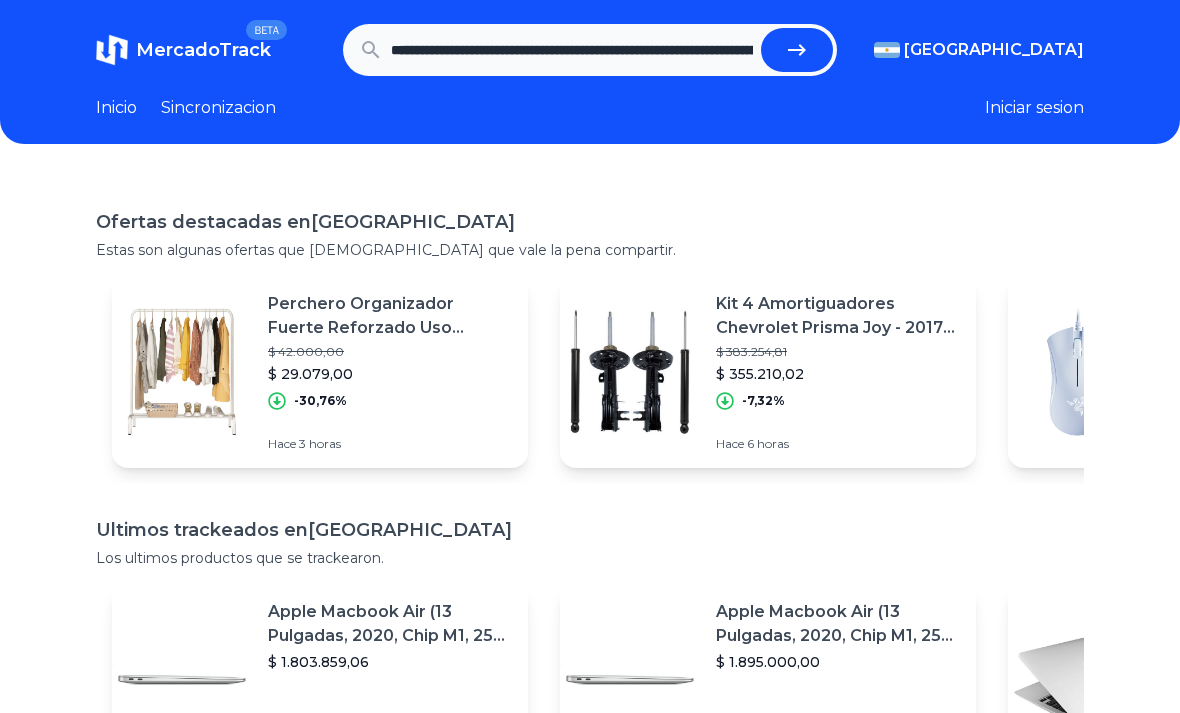 click at bounding box center [797, 50] 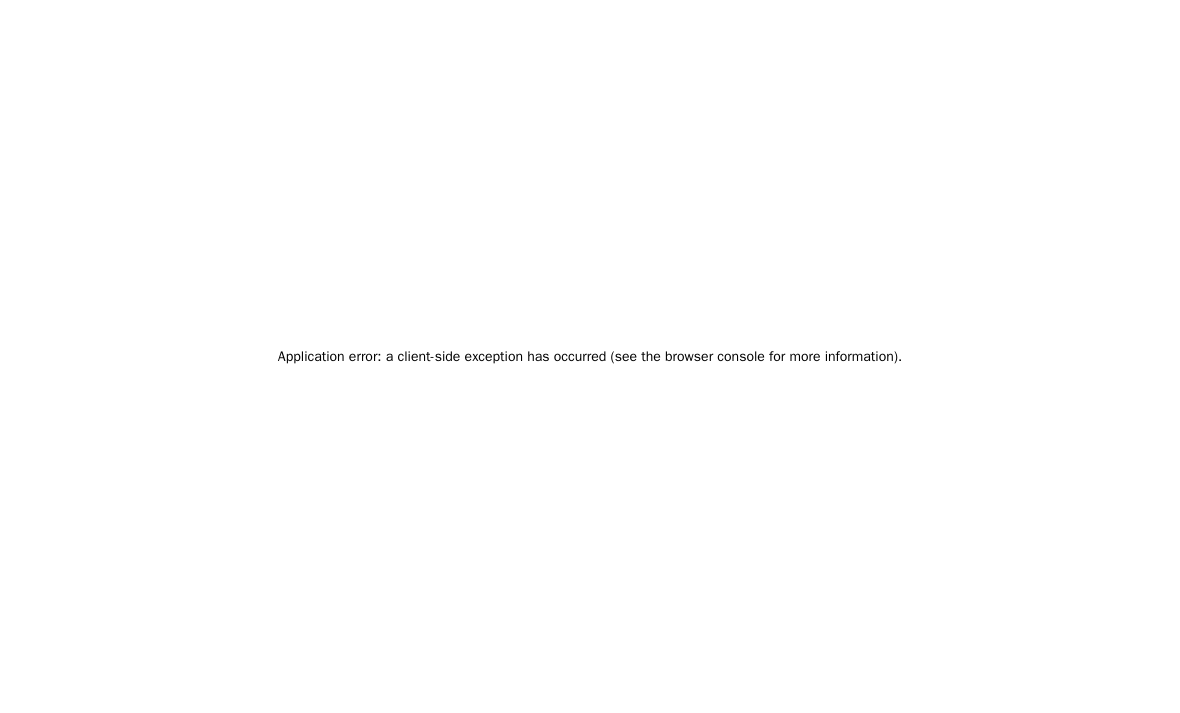 scroll, scrollTop: 0, scrollLeft: 0, axis: both 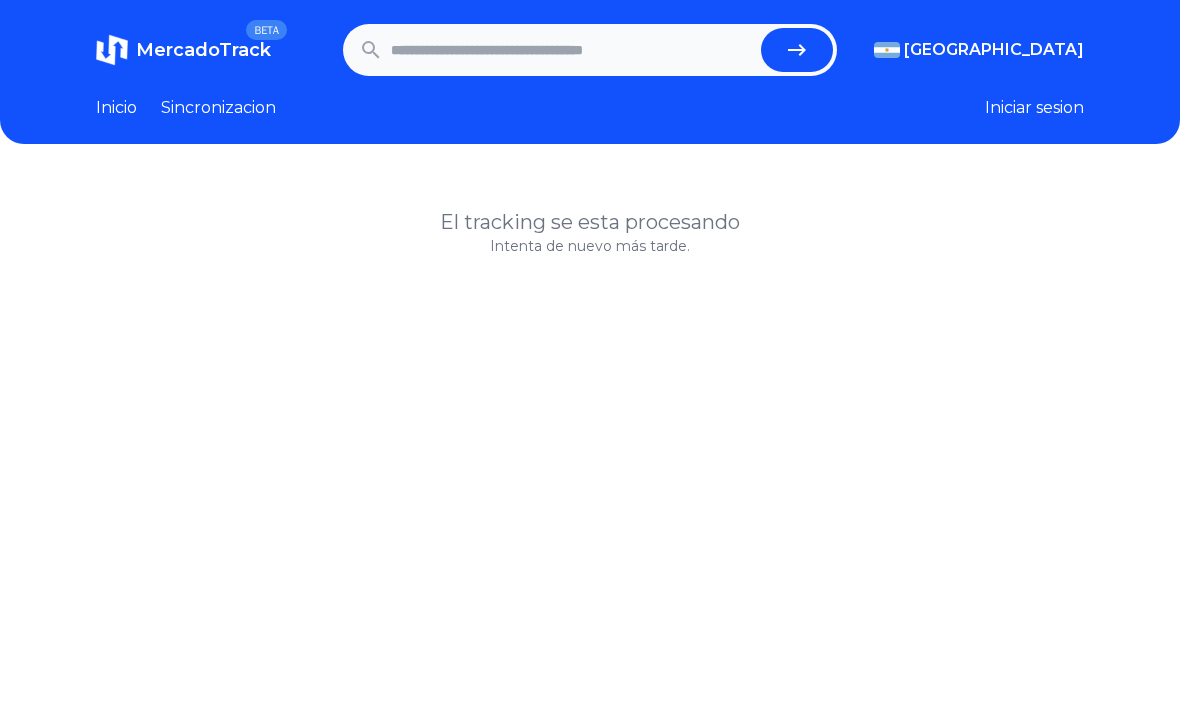 click on "Mexico" at bounding box center [0, 0] 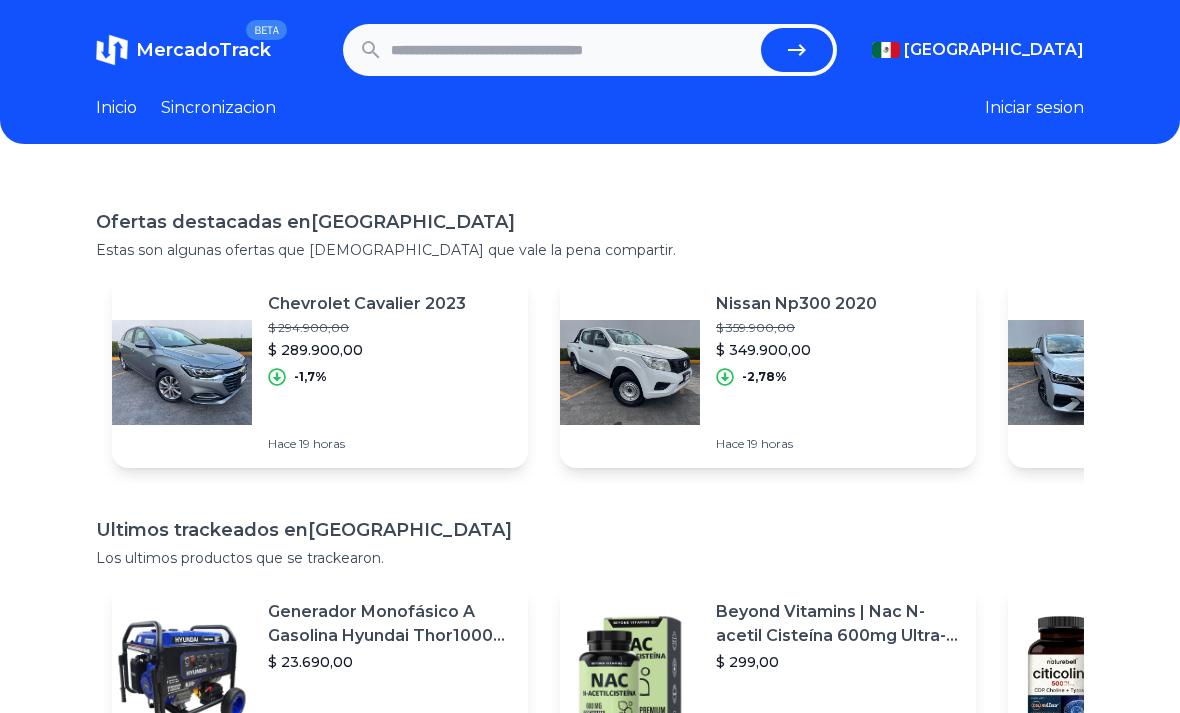 click on "[GEOGRAPHIC_DATA]" at bounding box center [0, 0] 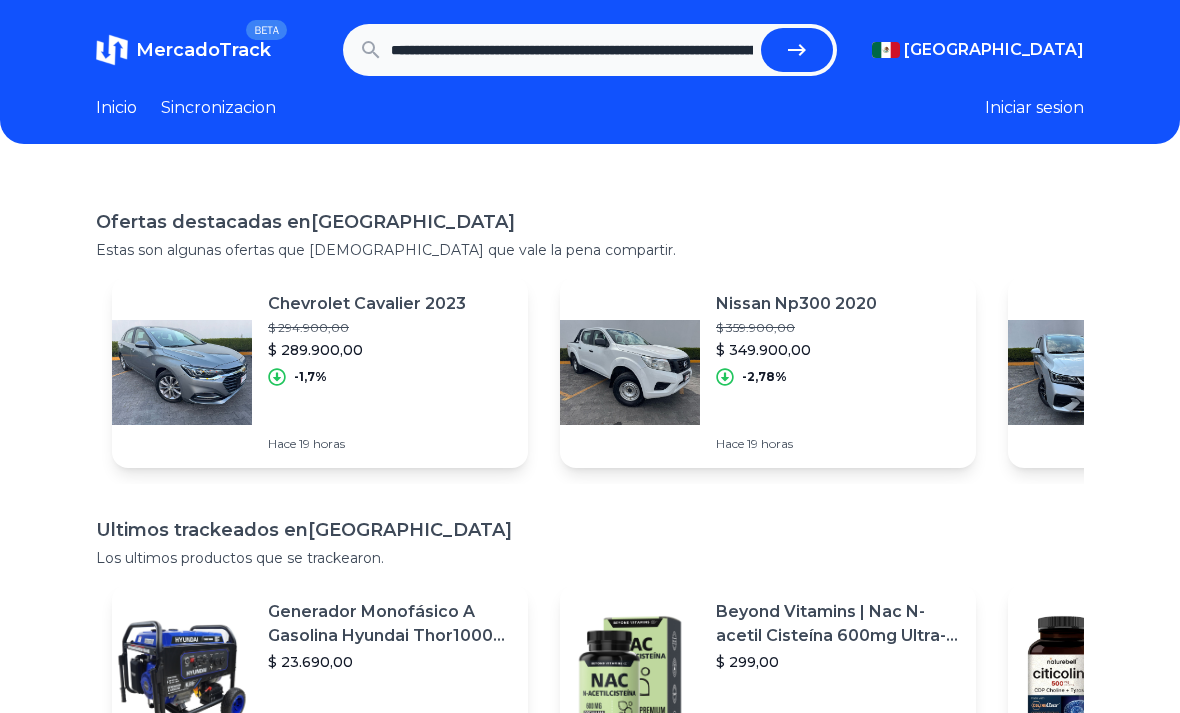 click 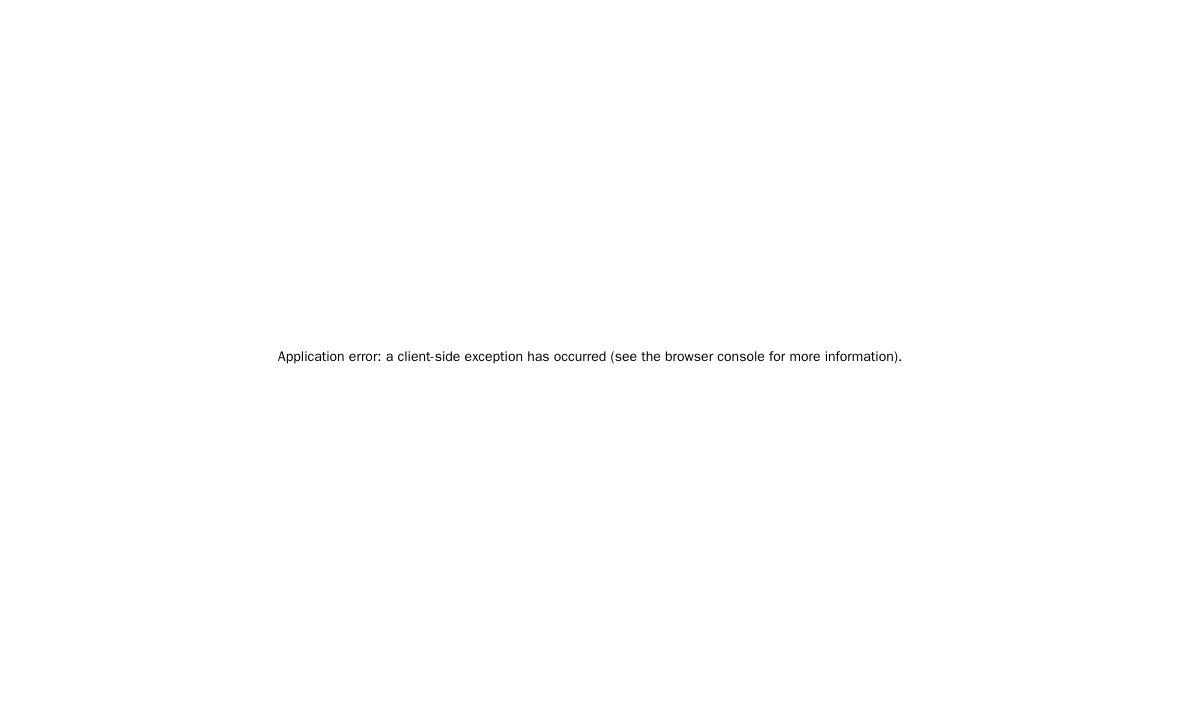 scroll, scrollTop: 0, scrollLeft: 0, axis: both 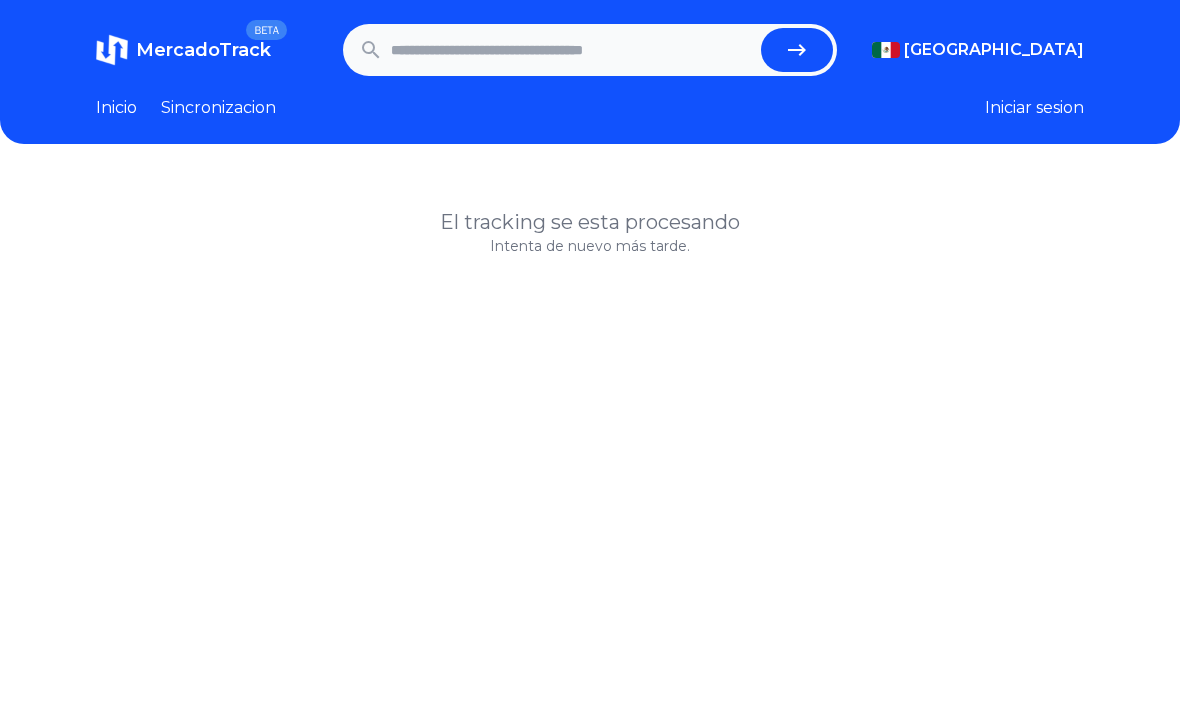 click at bounding box center (572, 50) 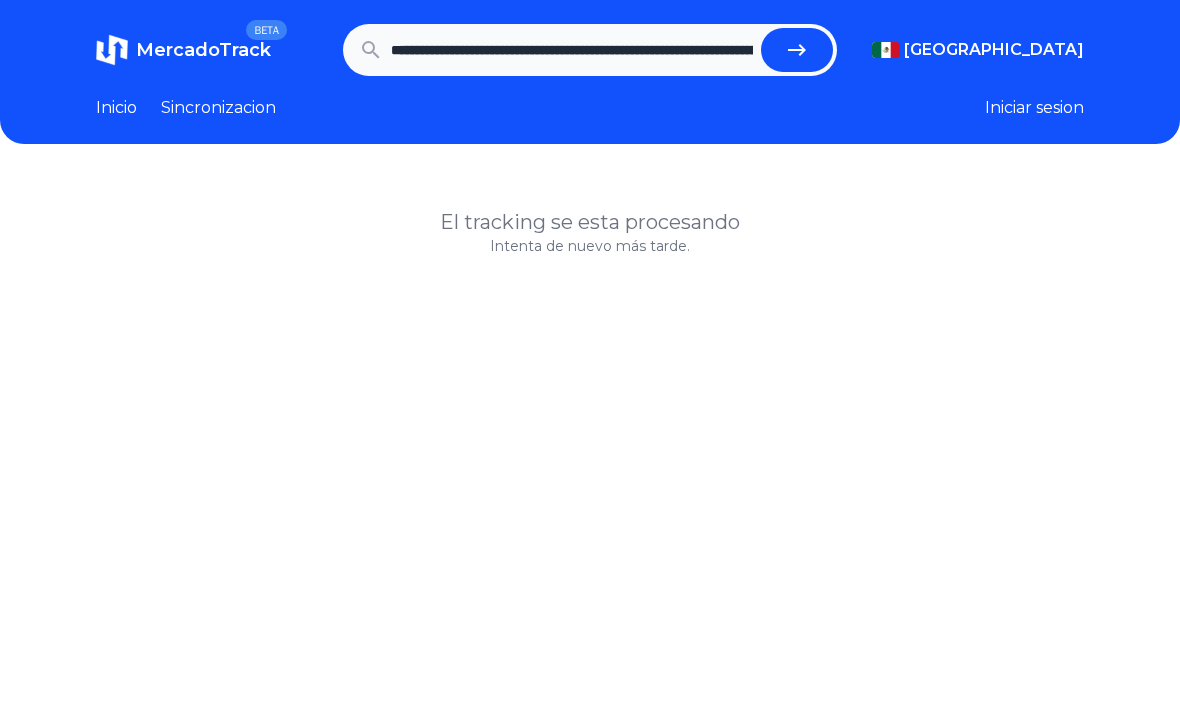 click 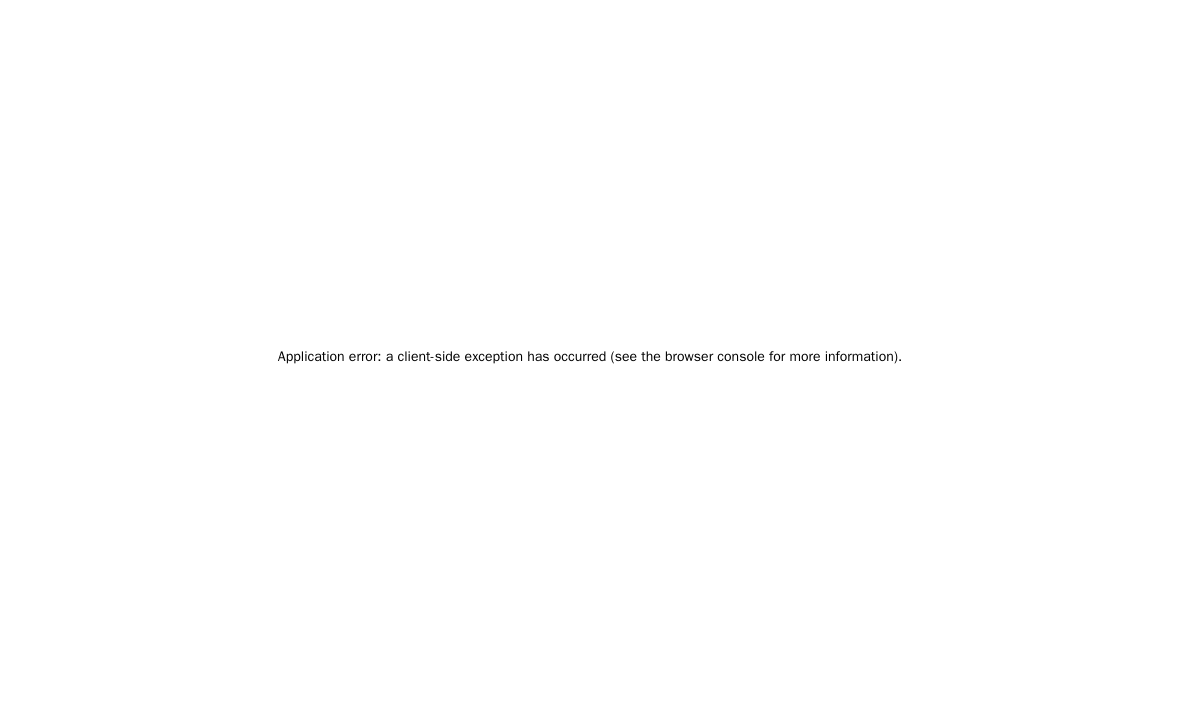 scroll, scrollTop: 0, scrollLeft: 0, axis: both 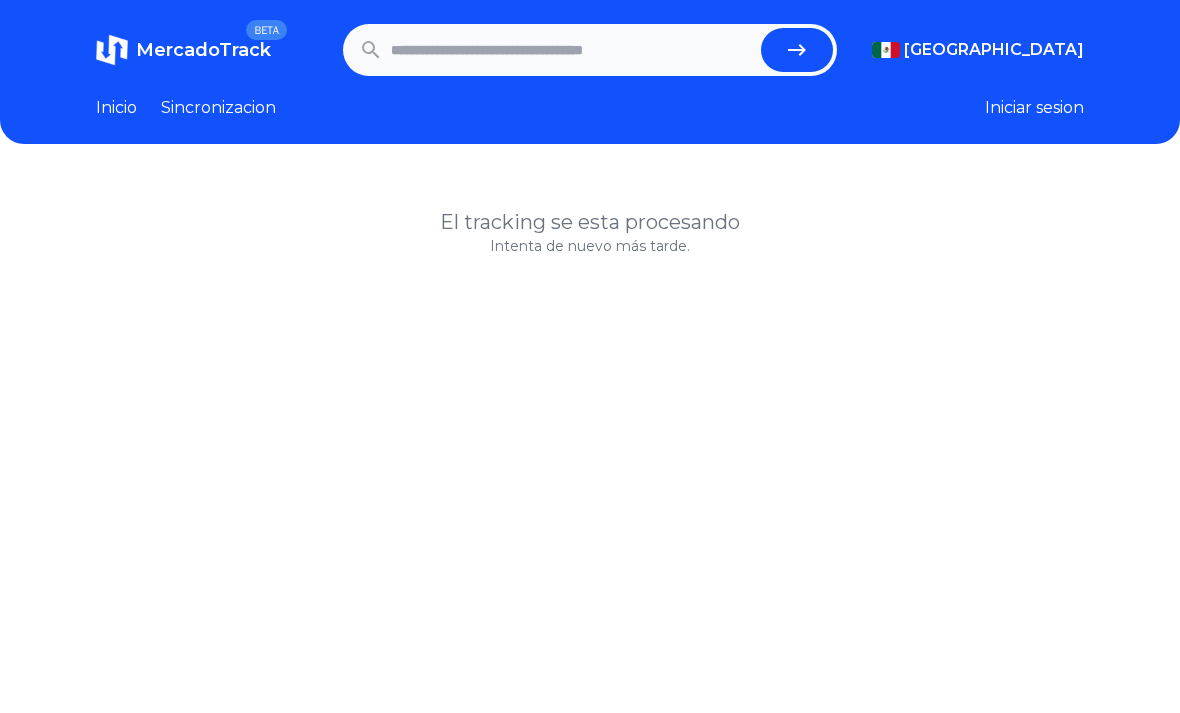 click at bounding box center [572, 50] 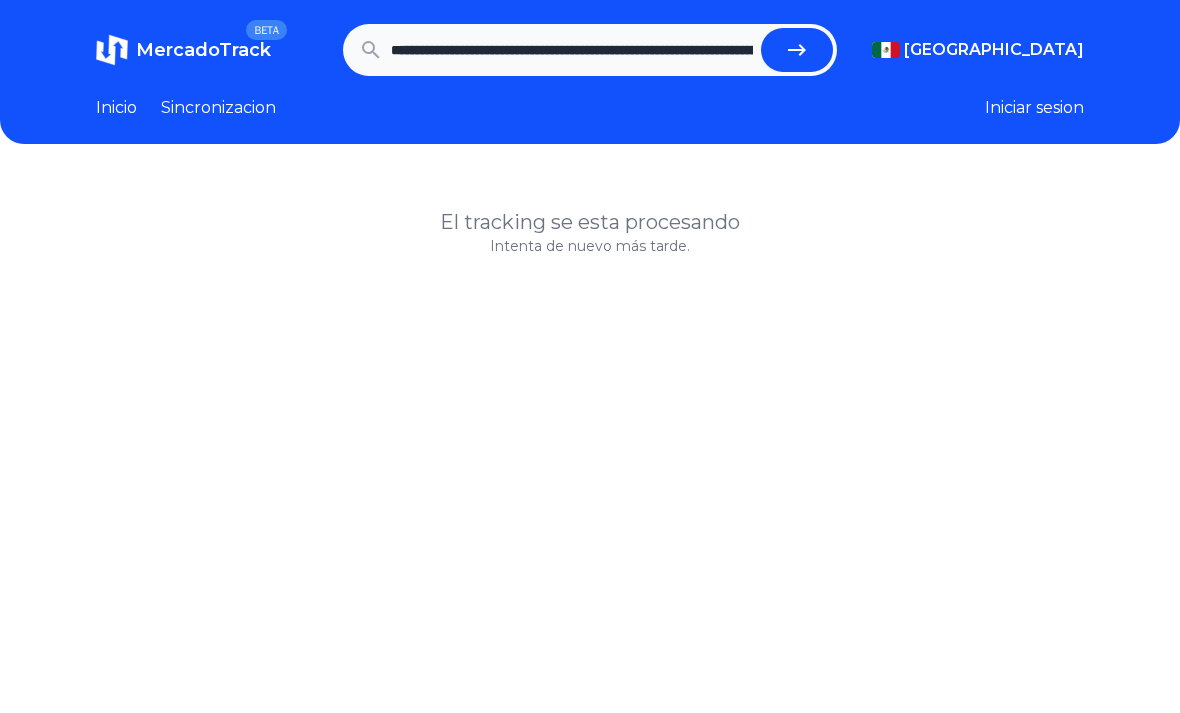 click 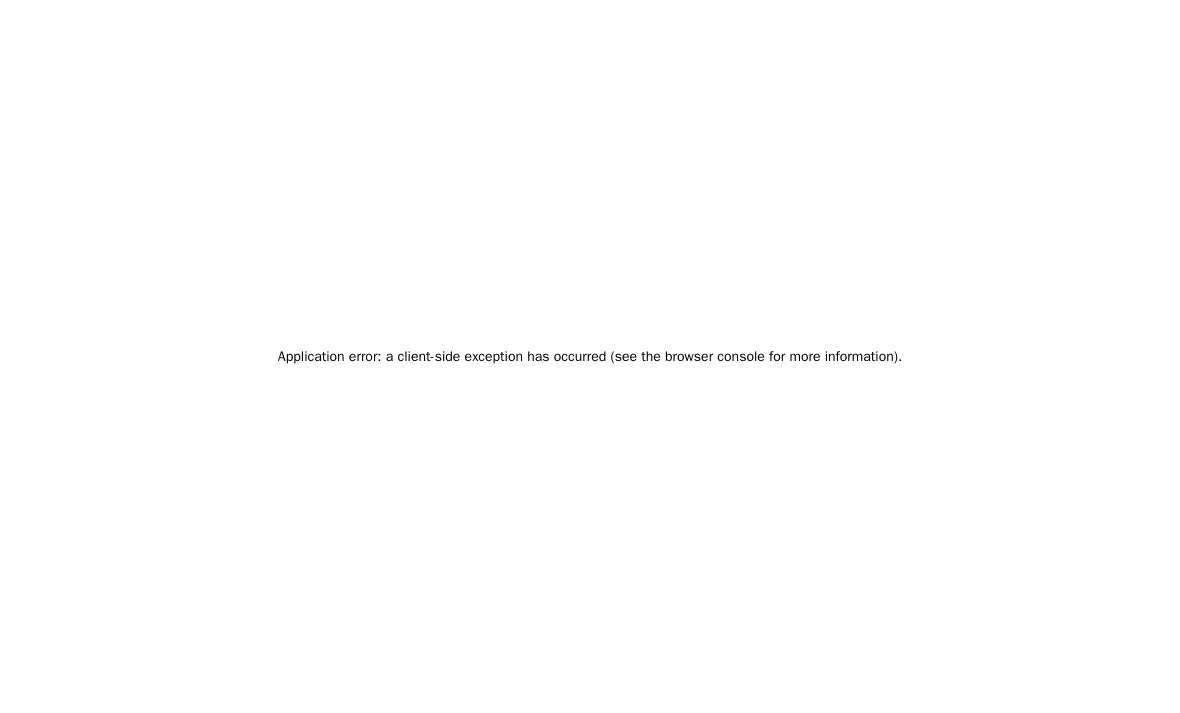 scroll, scrollTop: 0, scrollLeft: 0, axis: both 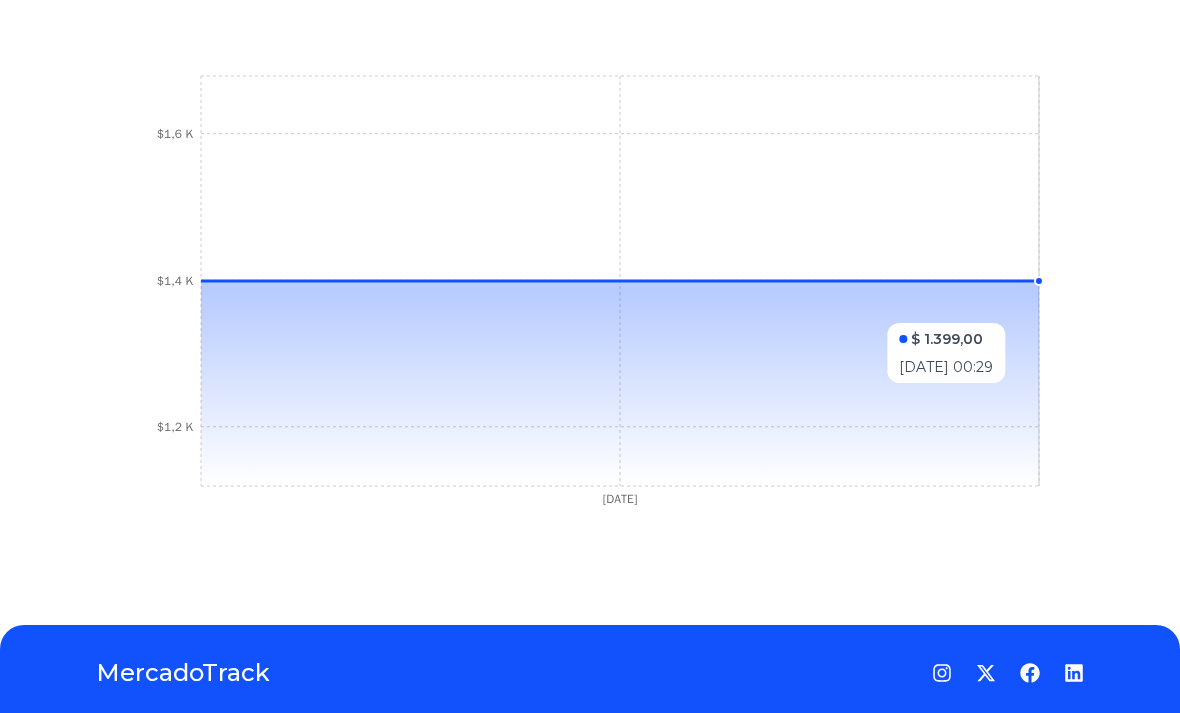 click 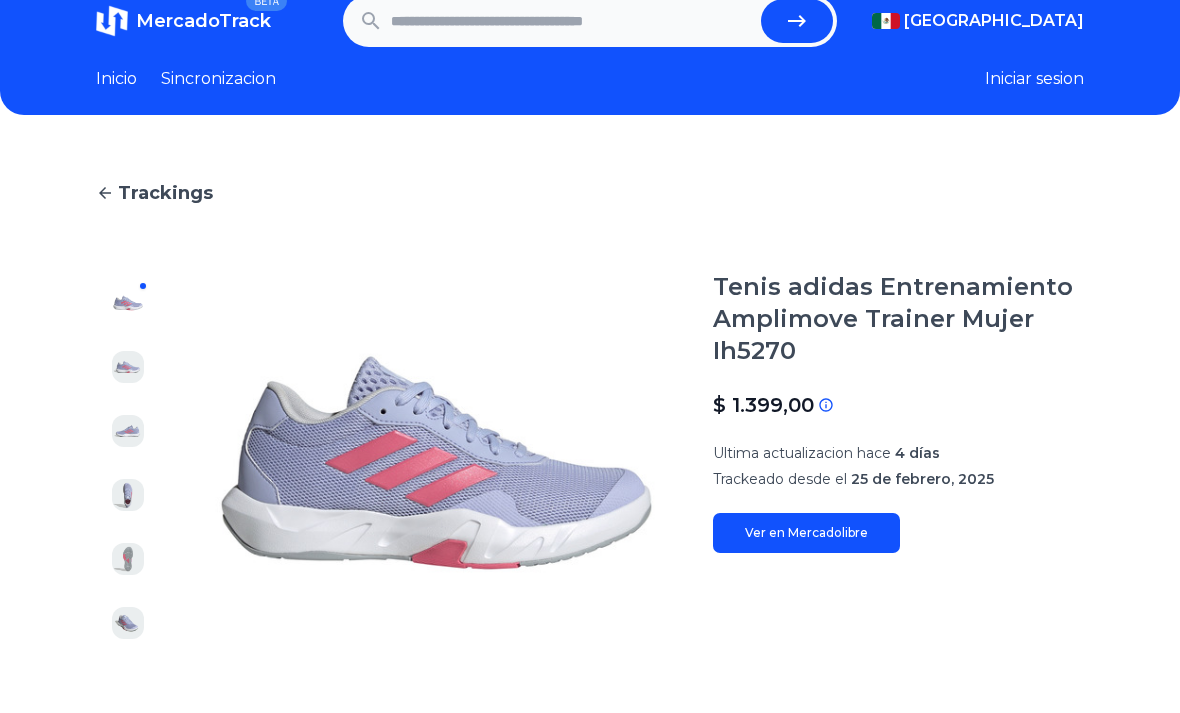 scroll, scrollTop: 0, scrollLeft: 0, axis: both 